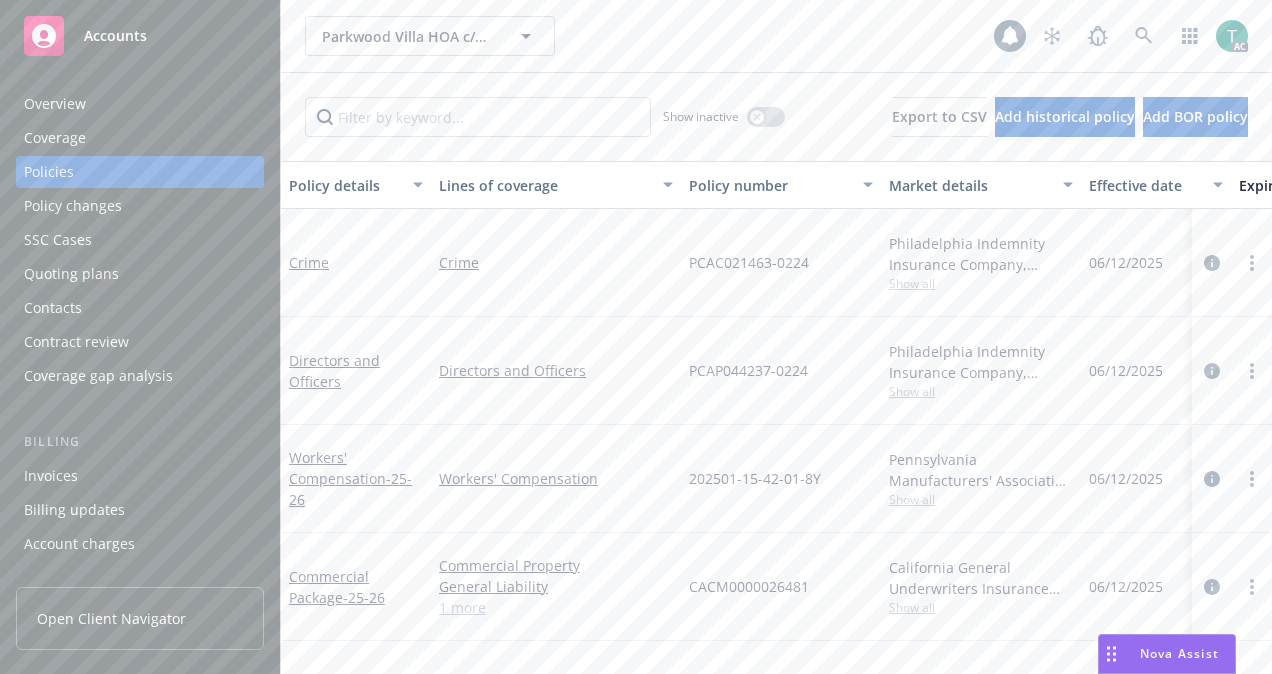 scroll, scrollTop: 0, scrollLeft: 0, axis: both 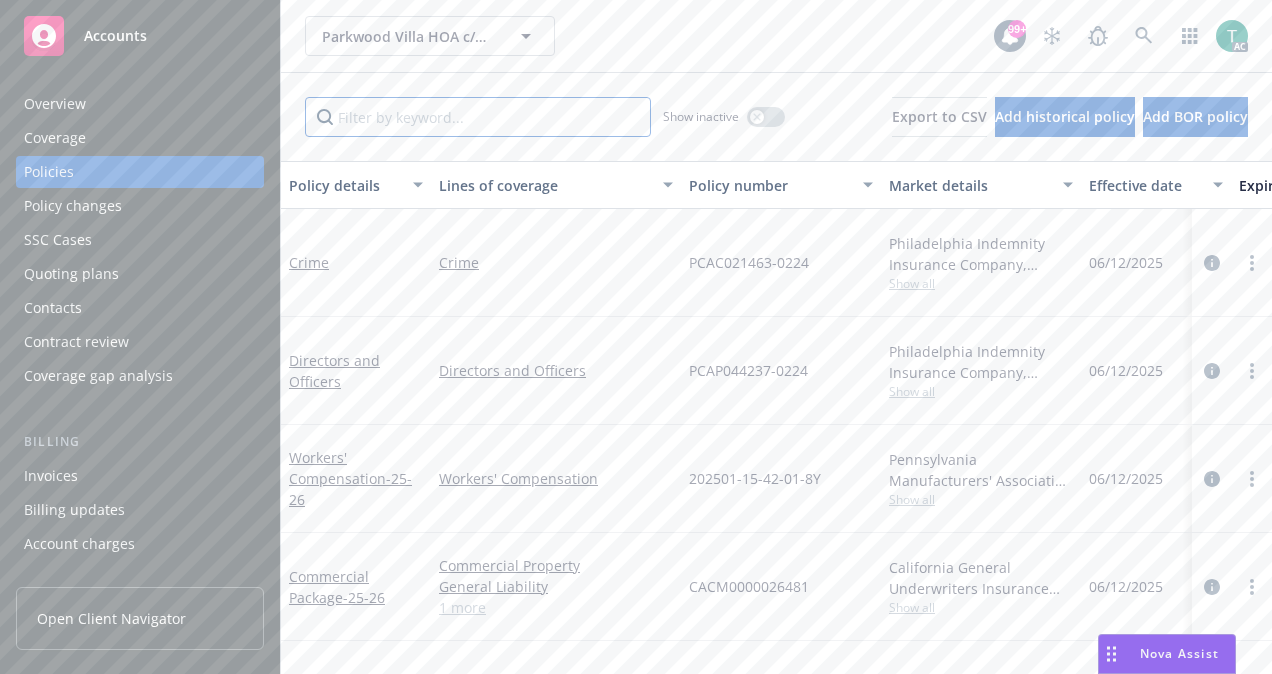 click at bounding box center [478, 117] 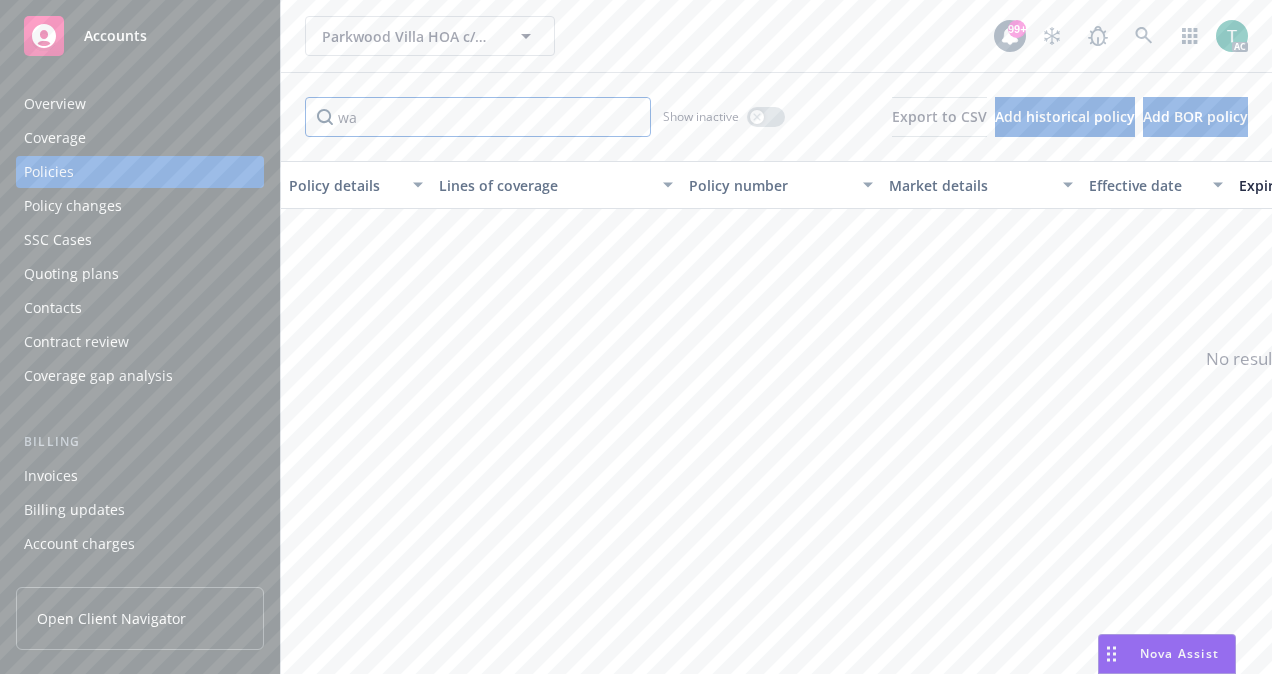 type on "w" 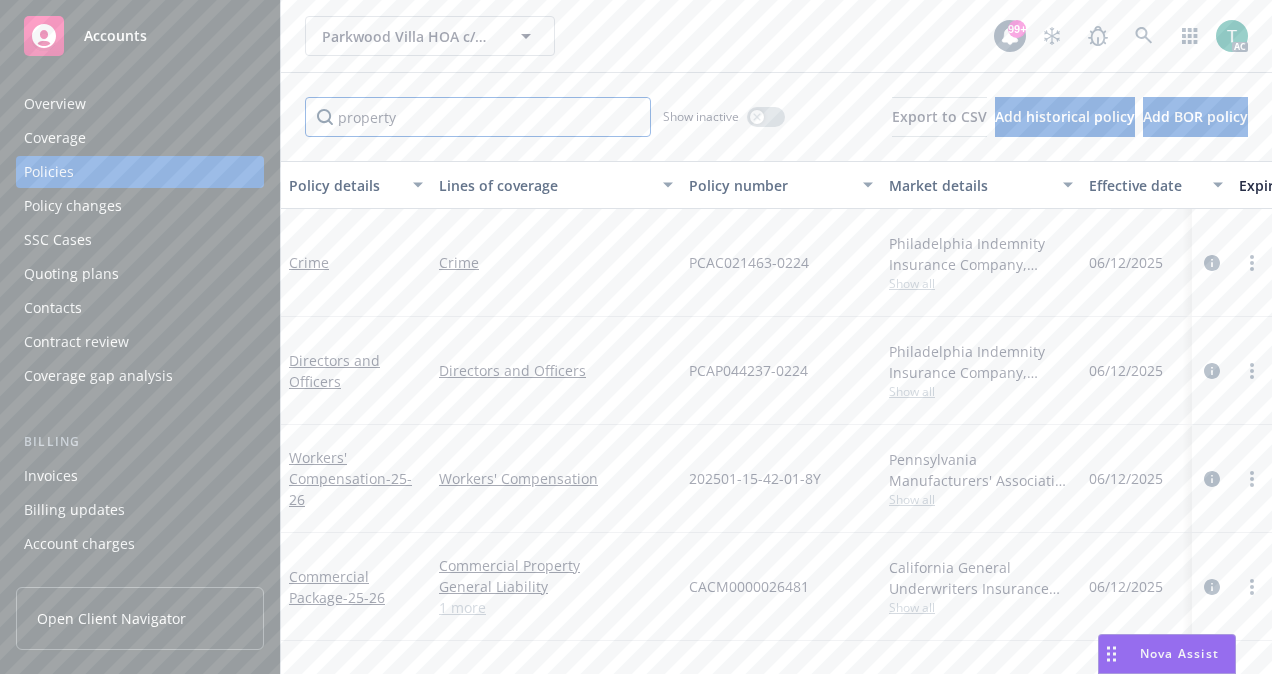type on "property" 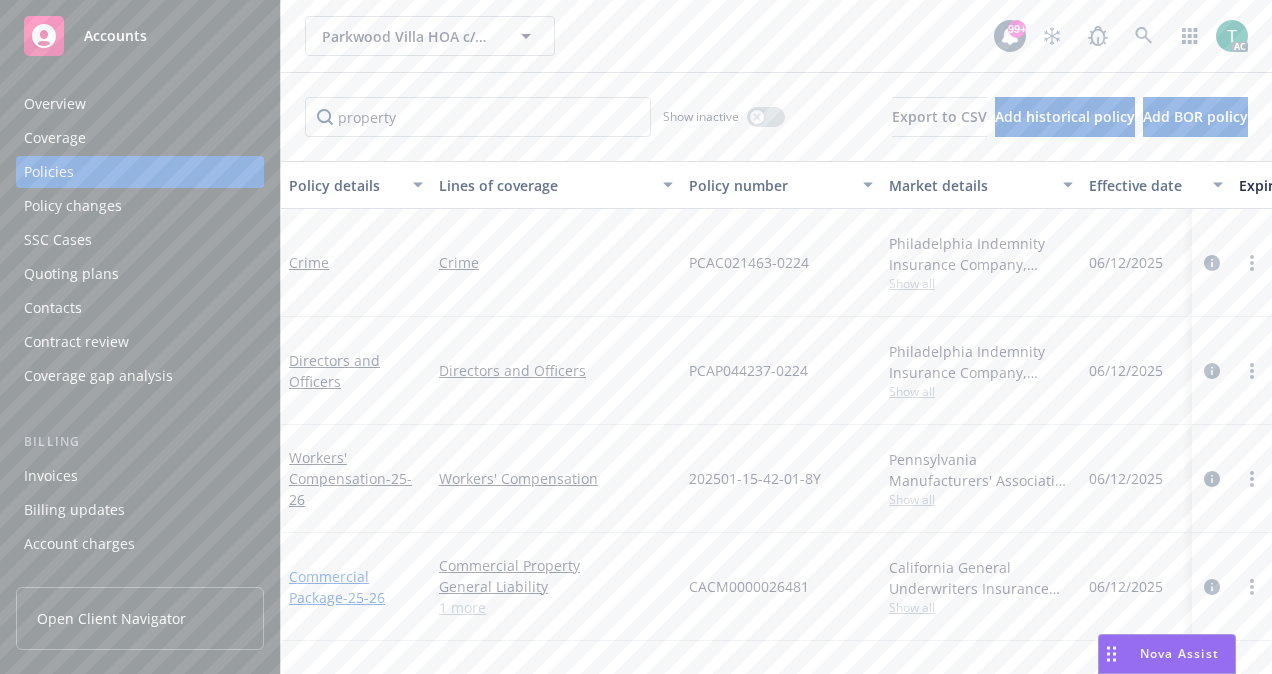 click on "Commercial Package  -  25-26" at bounding box center [337, 587] 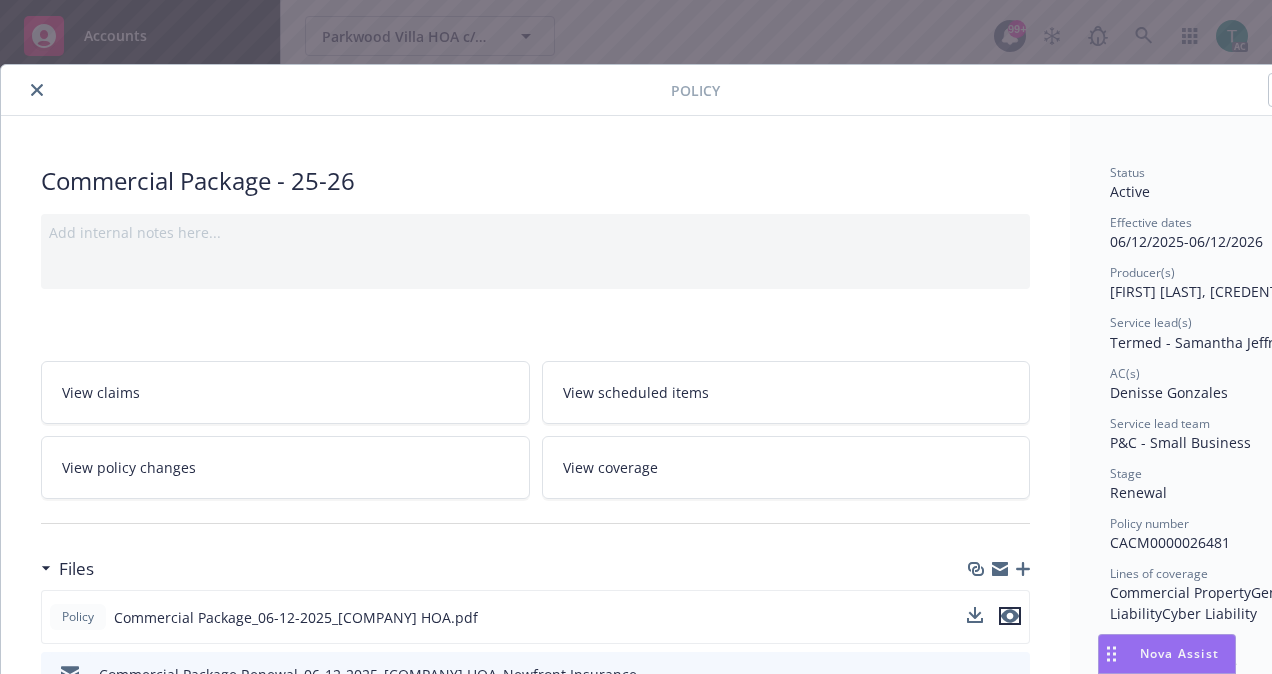 click 